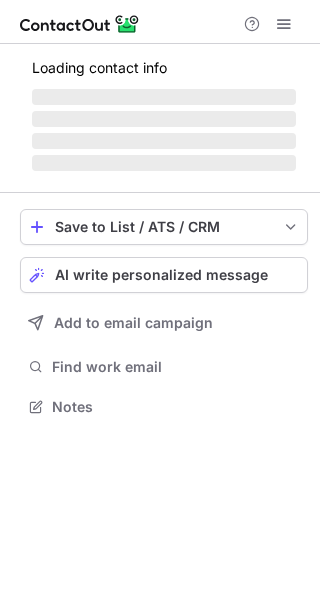scroll, scrollTop: 0, scrollLeft: 0, axis: both 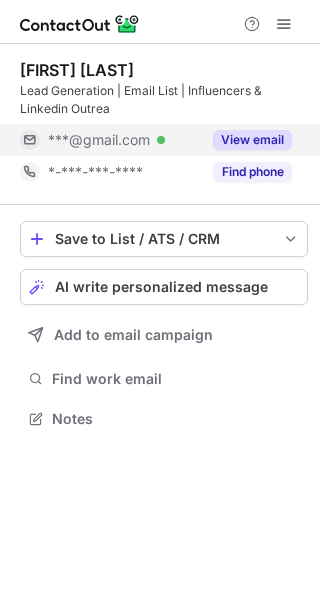 click on "View email" at bounding box center [252, 140] 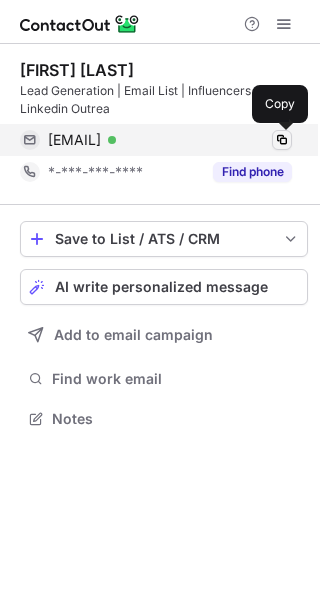 click at bounding box center [282, 140] 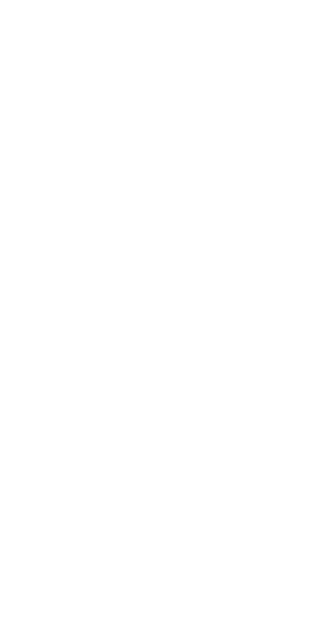 scroll, scrollTop: 0, scrollLeft: 0, axis: both 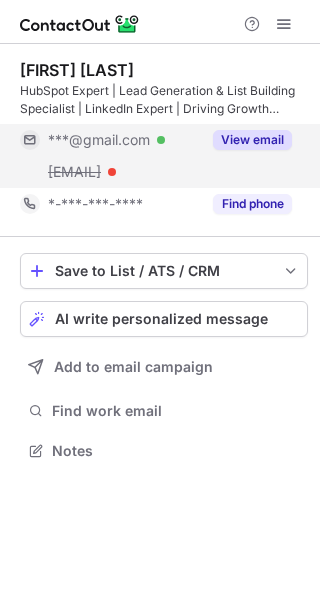 click on "View email" at bounding box center [252, 140] 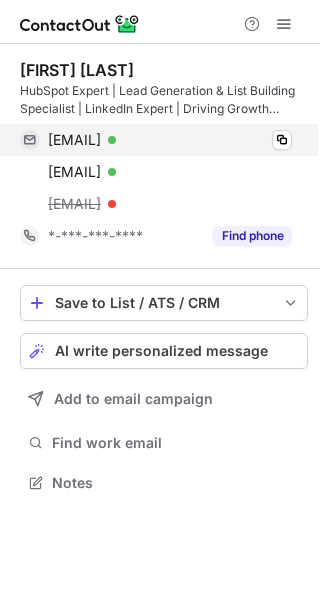 scroll, scrollTop: 10, scrollLeft: 10, axis: both 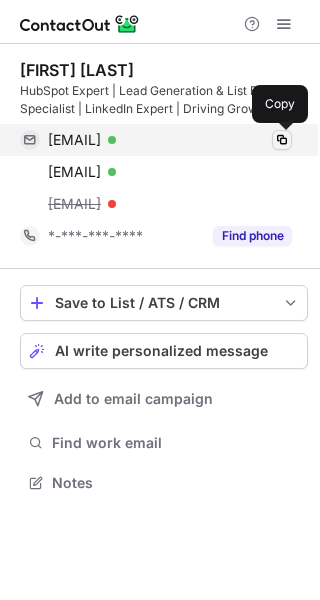 click at bounding box center [282, 140] 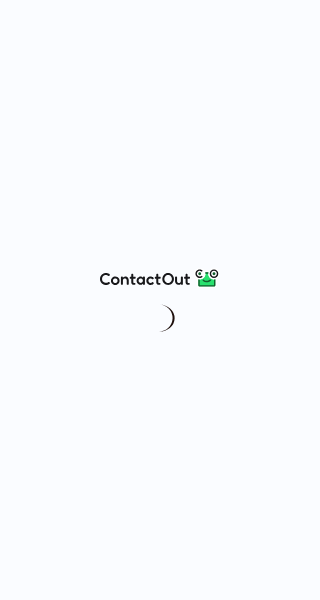 scroll, scrollTop: 0, scrollLeft: 0, axis: both 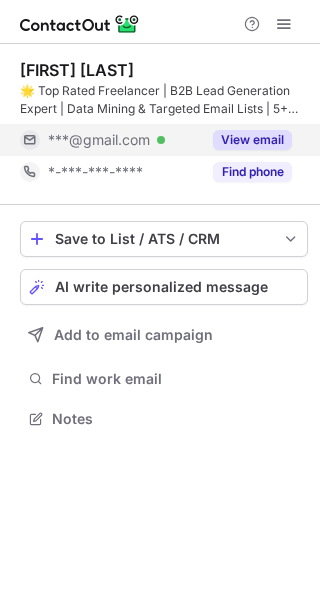 click on "View email" at bounding box center (252, 140) 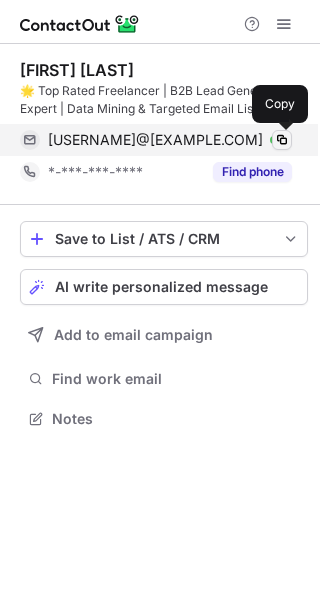 click at bounding box center [282, 140] 